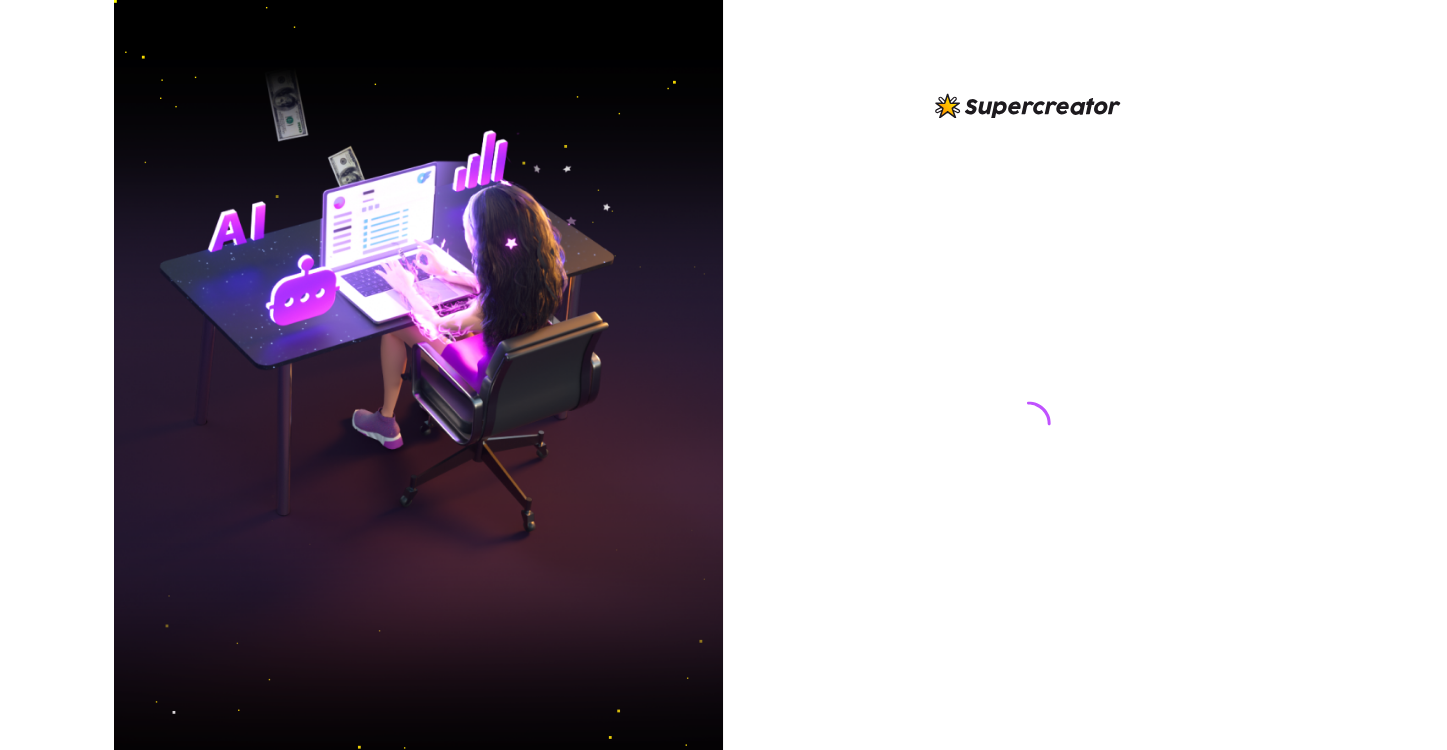 scroll, scrollTop: 0, scrollLeft: 0, axis: both 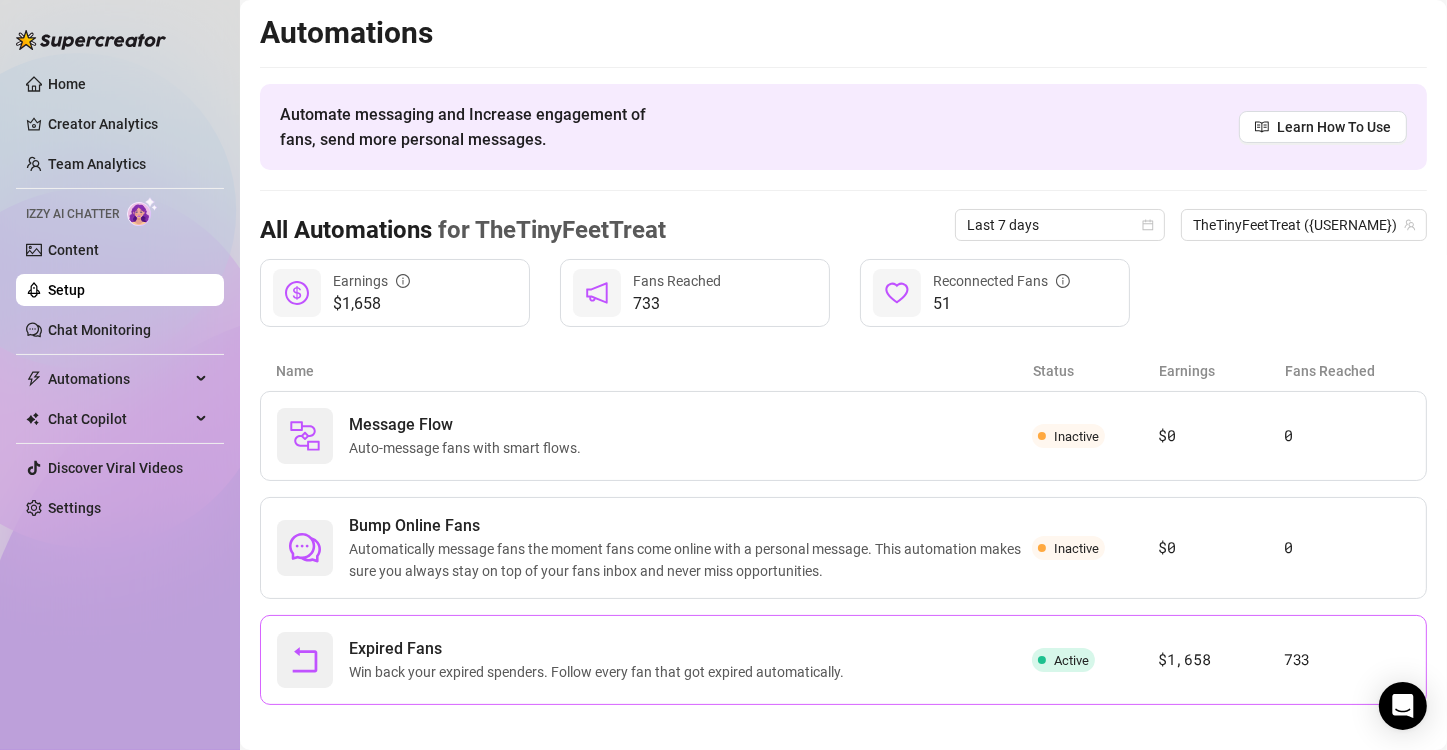 click on "Expired Fans Win back your expired spenders. Follow every fan that got expired automatically. Active $1,658 733" at bounding box center (843, 660) 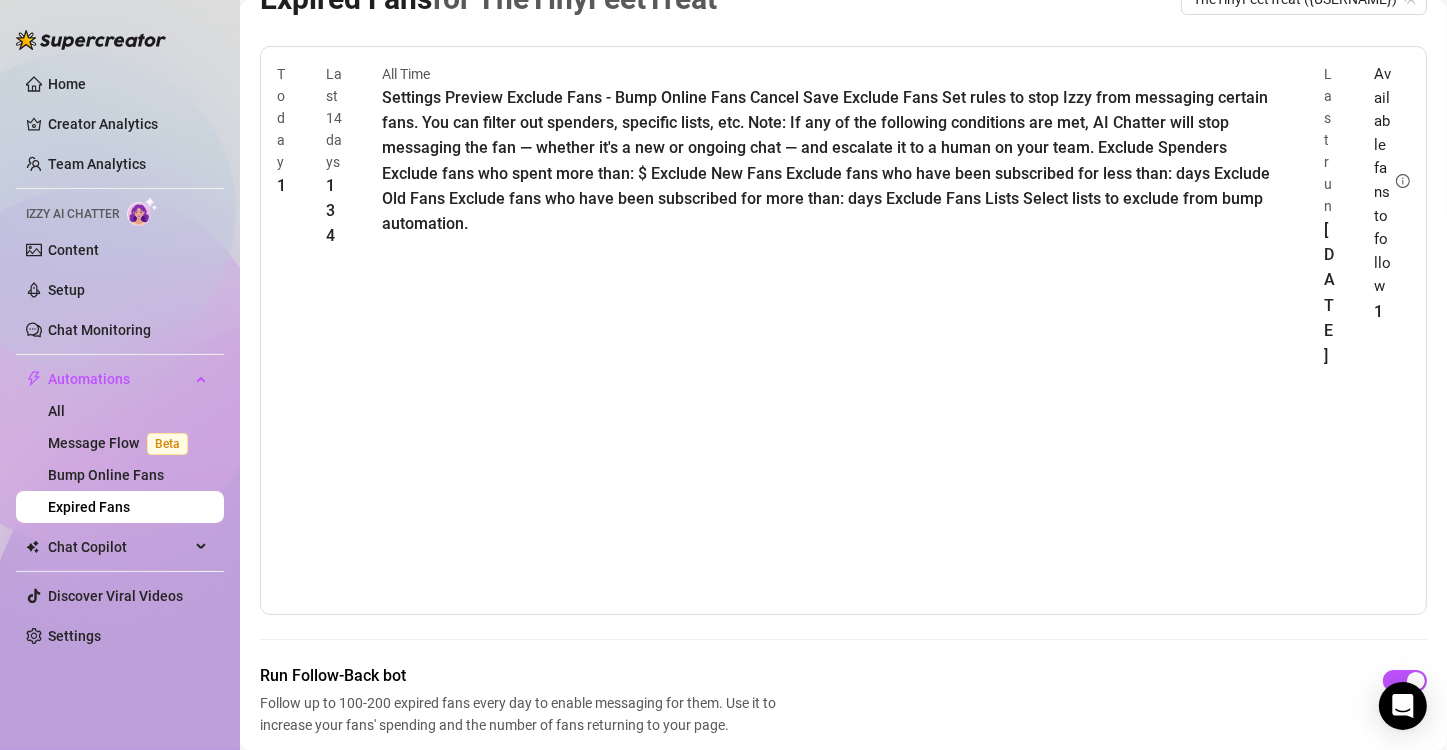 scroll, scrollTop: 49, scrollLeft: 0, axis: vertical 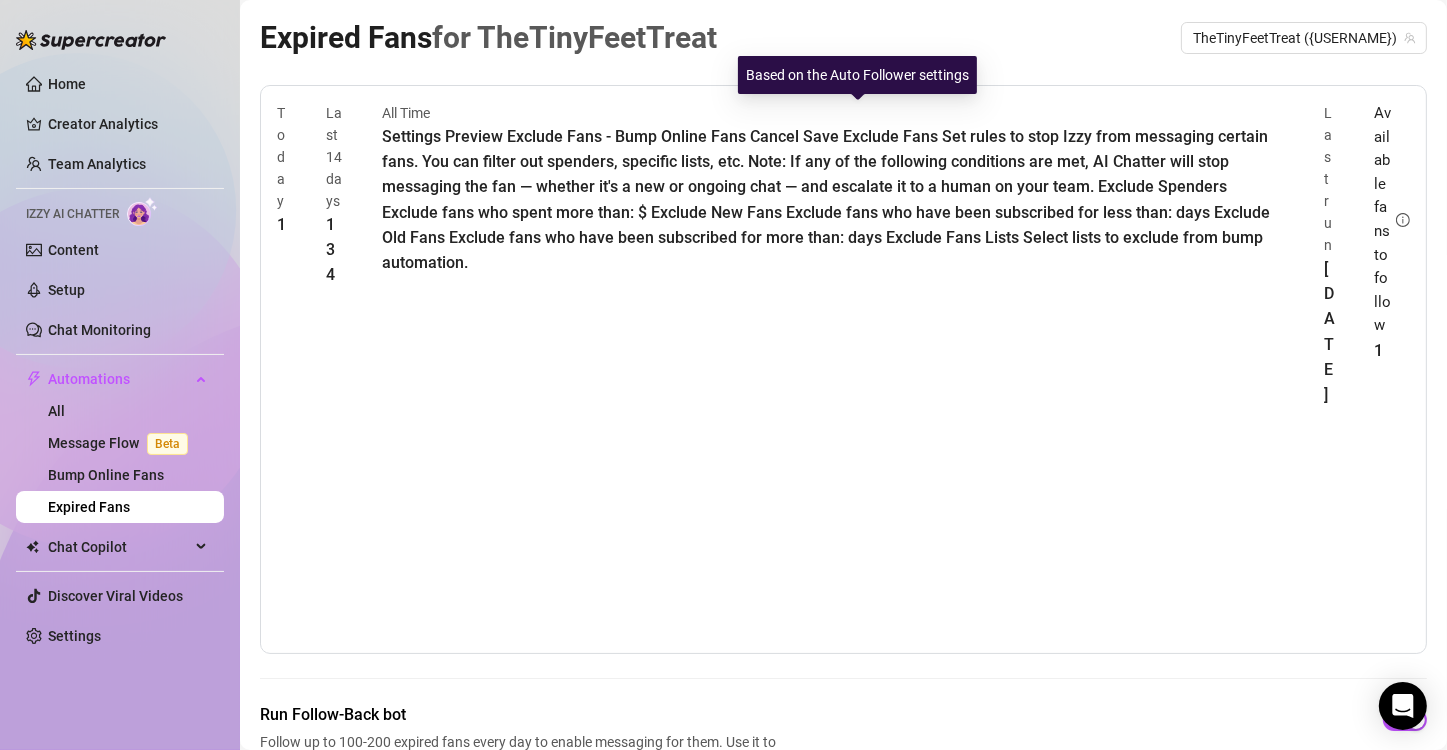 click 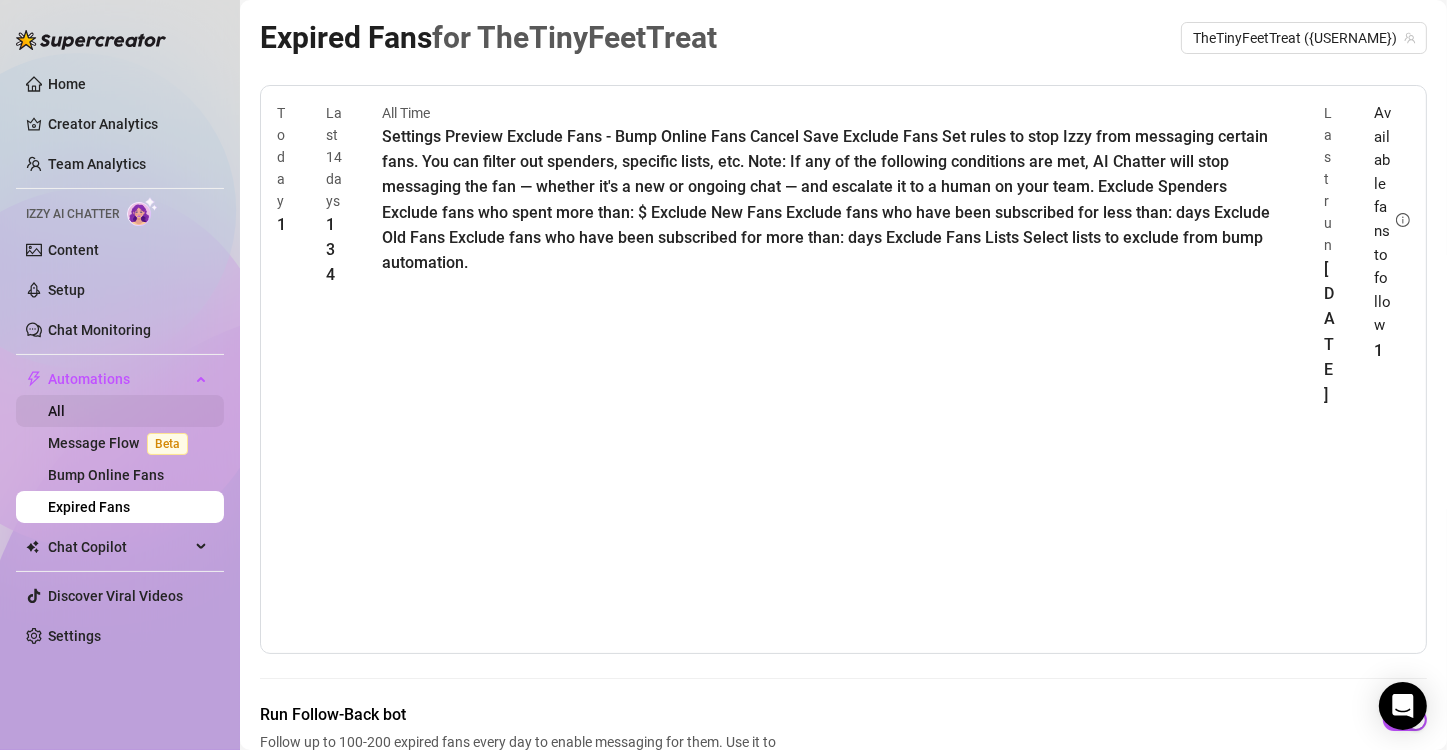 click on "All" at bounding box center [56, 411] 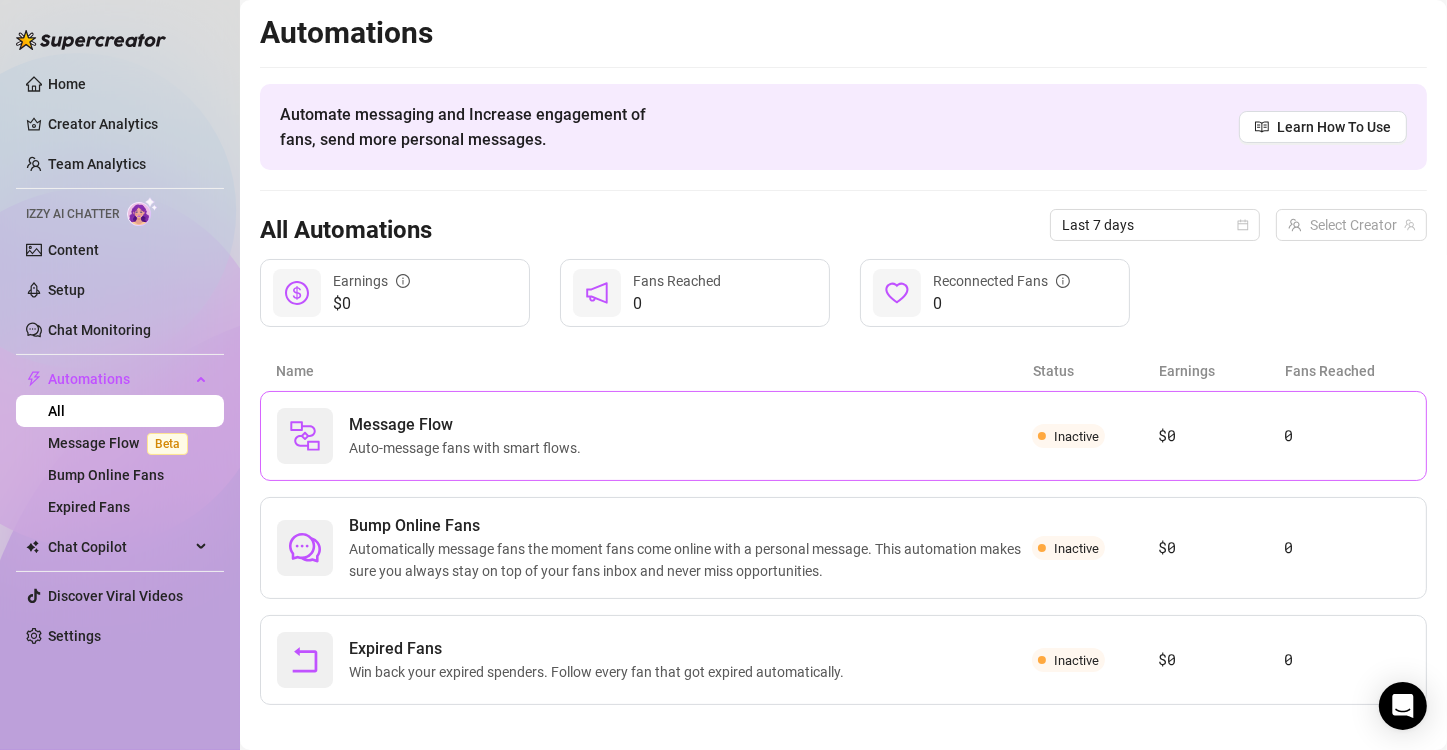 click on "Auto-message fans with smart flows." at bounding box center [469, 448] 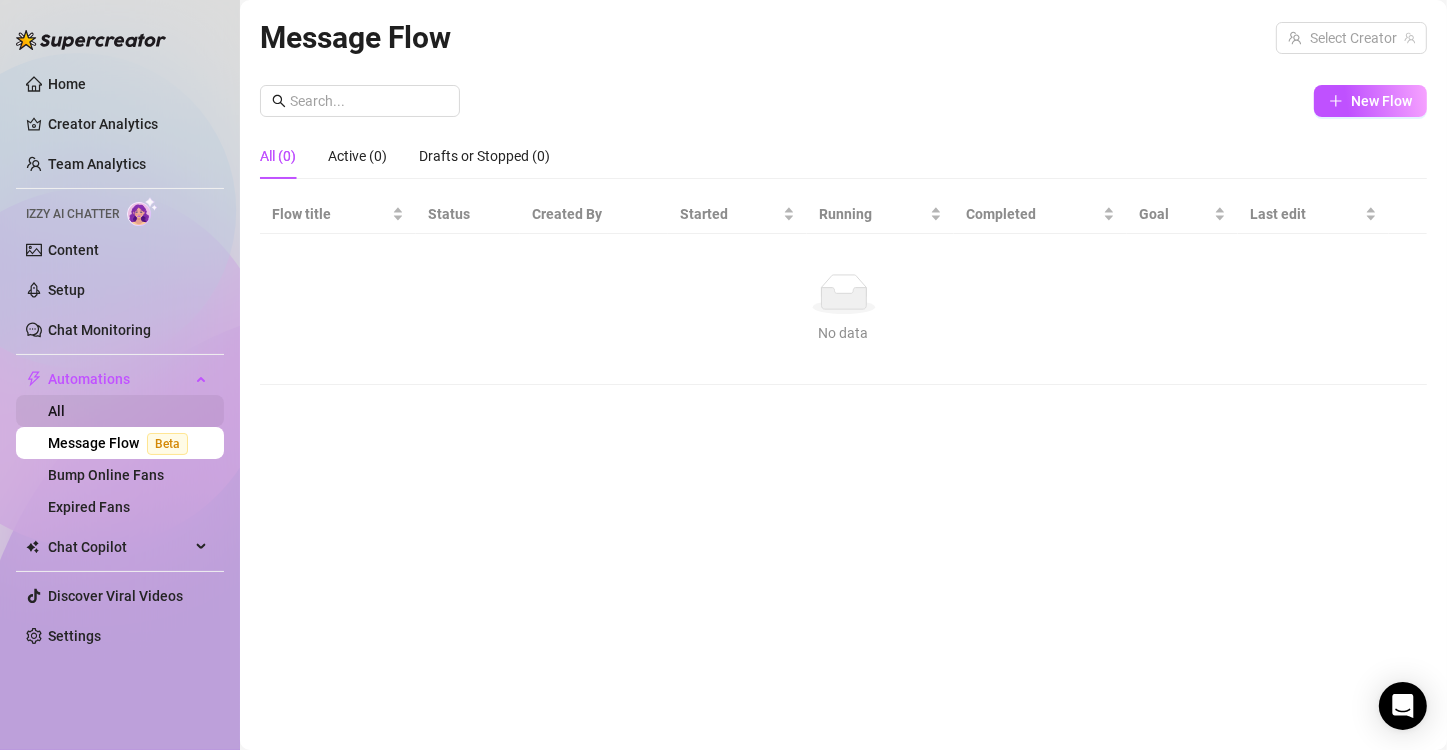 click on "All" at bounding box center (56, 411) 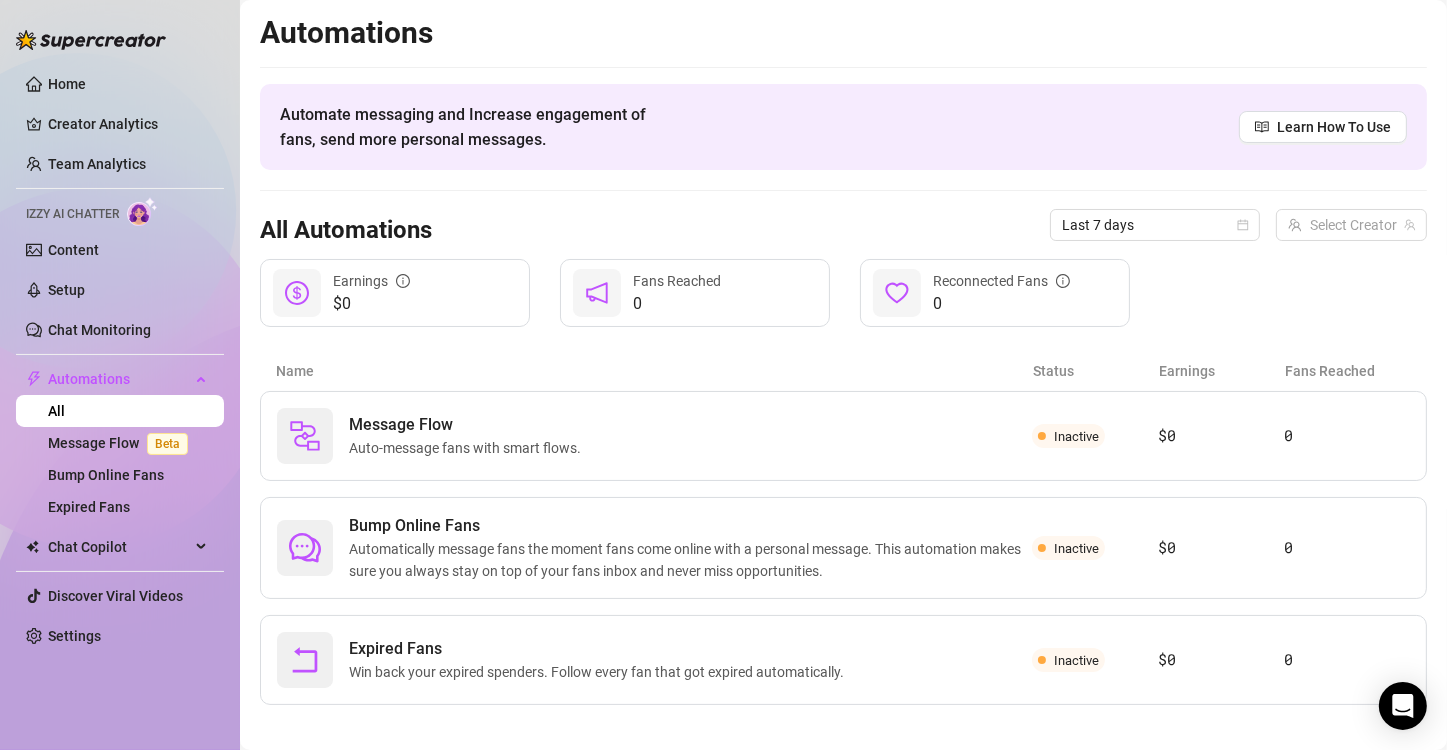 scroll, scrollTop: 12, scrollLeft: 0, axis: vertical 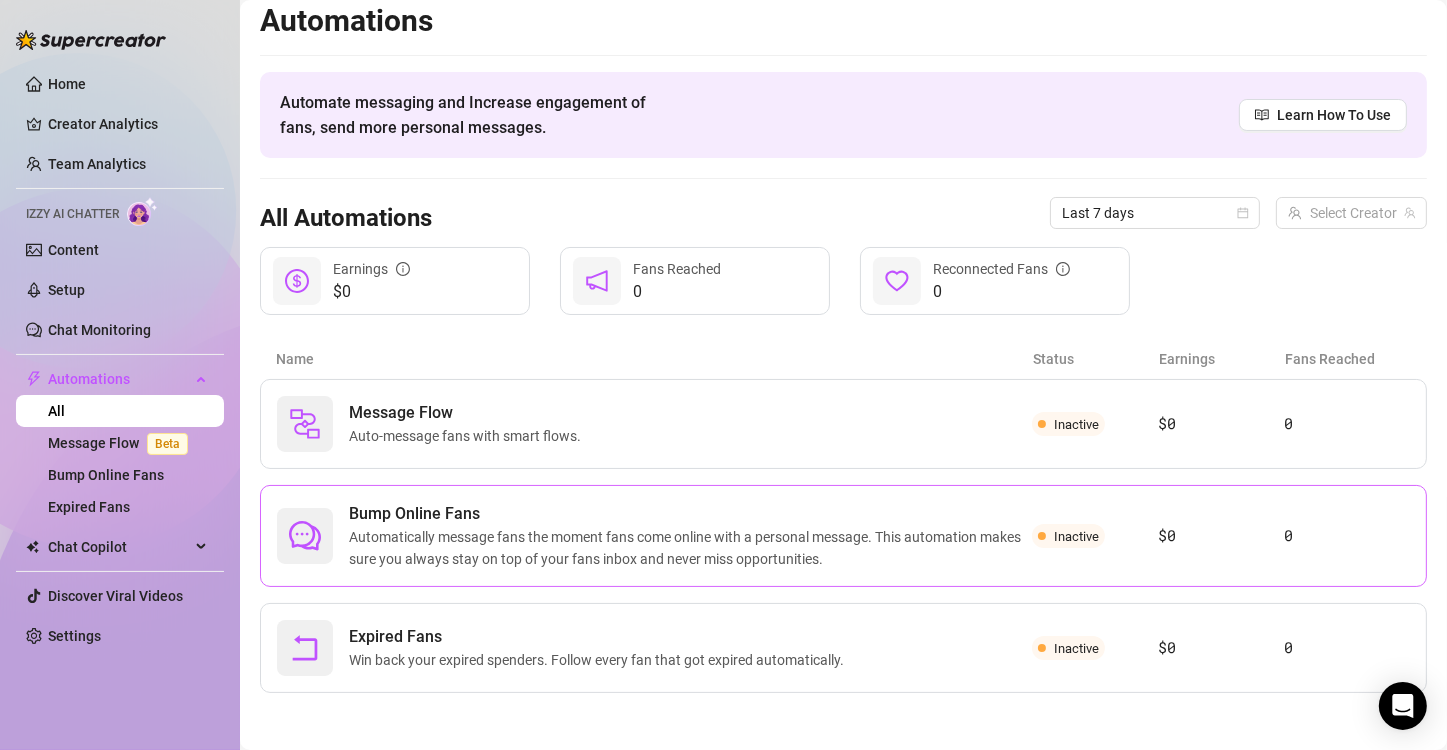 click on "Automatically message fans the moment fans come online with a personal message. This automation makes sure you always stay on top of your fans inbox and never miss opportunities." at bounding box center (690, 548) 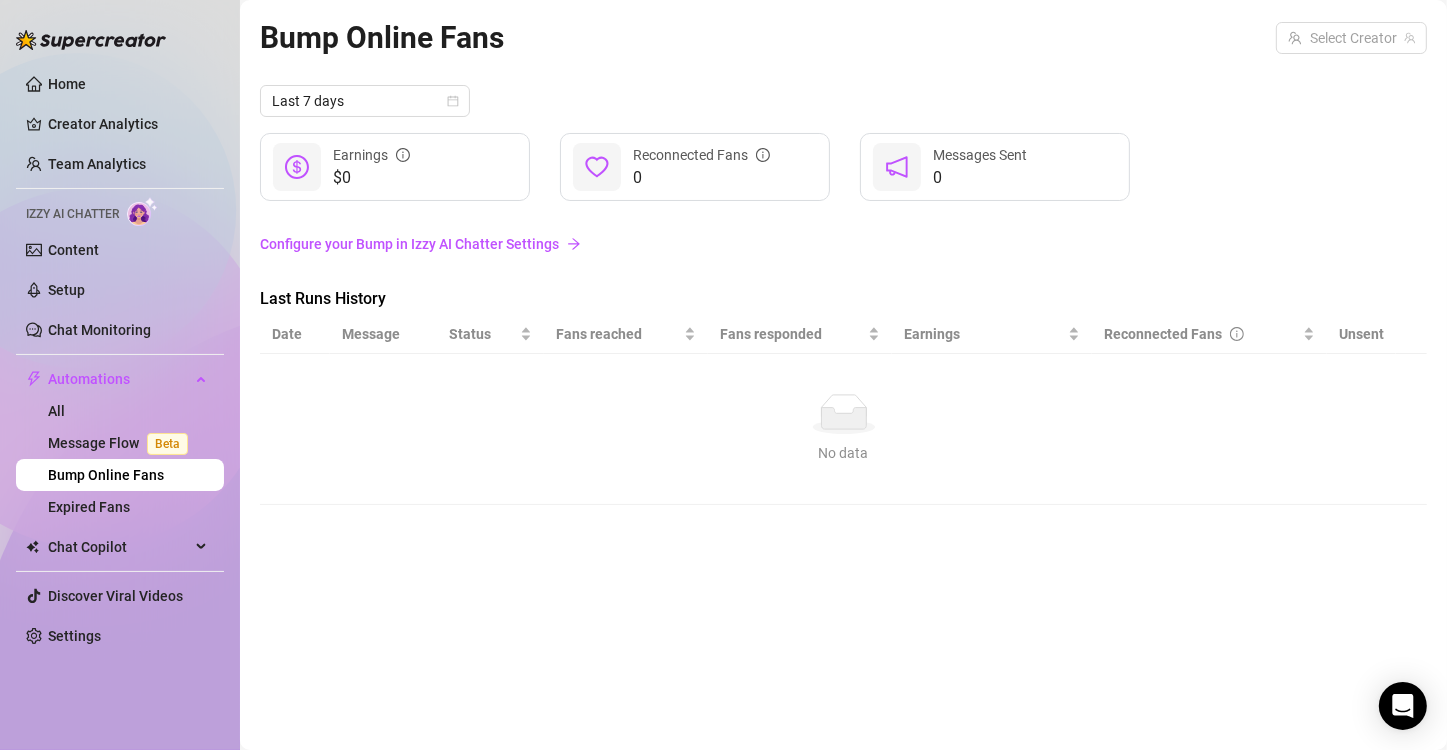 click on "Configure your Bump in Izzy AI Chatter Settings" at bounding box center (843, 244) 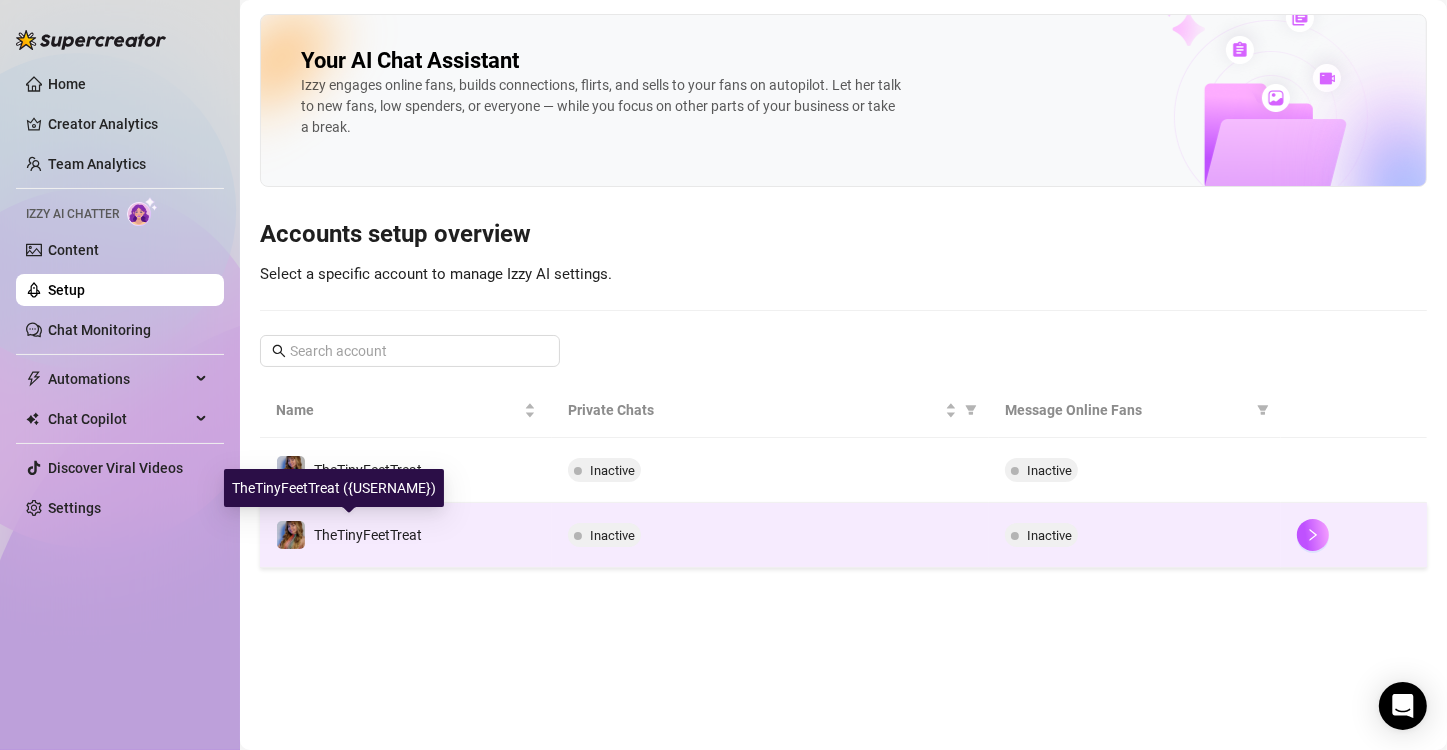 click on "TheTinyFeetTreat" at bounding box center (349, 535) 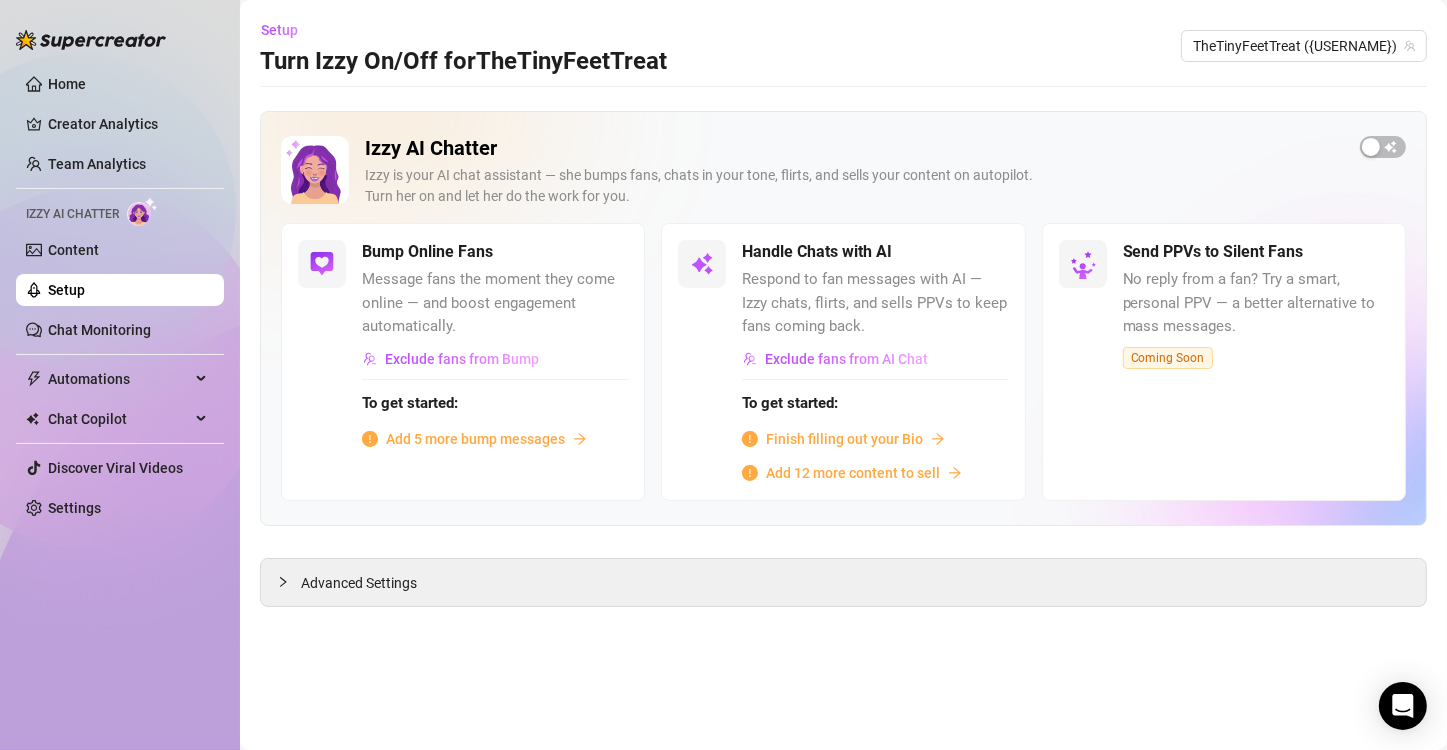 click on "Add 5 more bump messages" at bounding box center (475, 439) 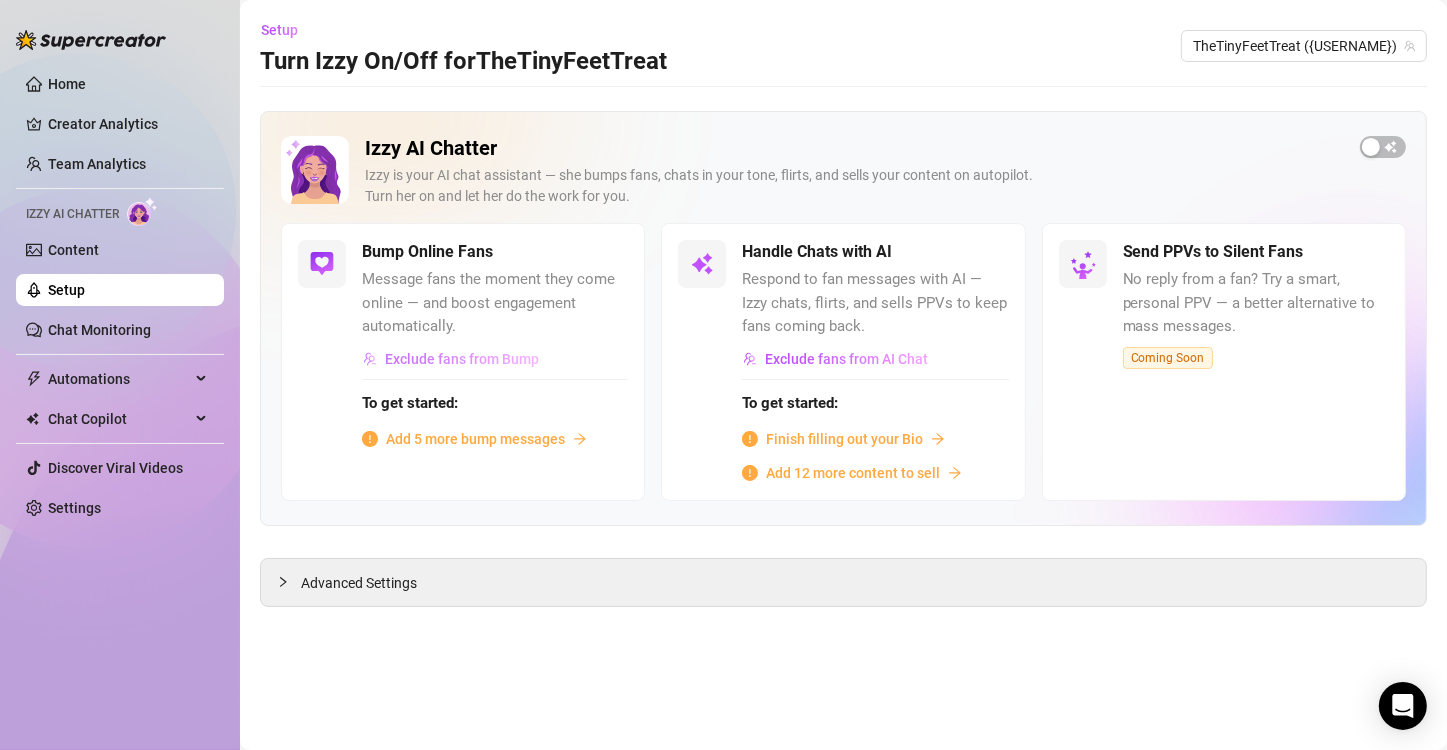 click on "Exclude fans from Bump" at bounding box center [462, 359] 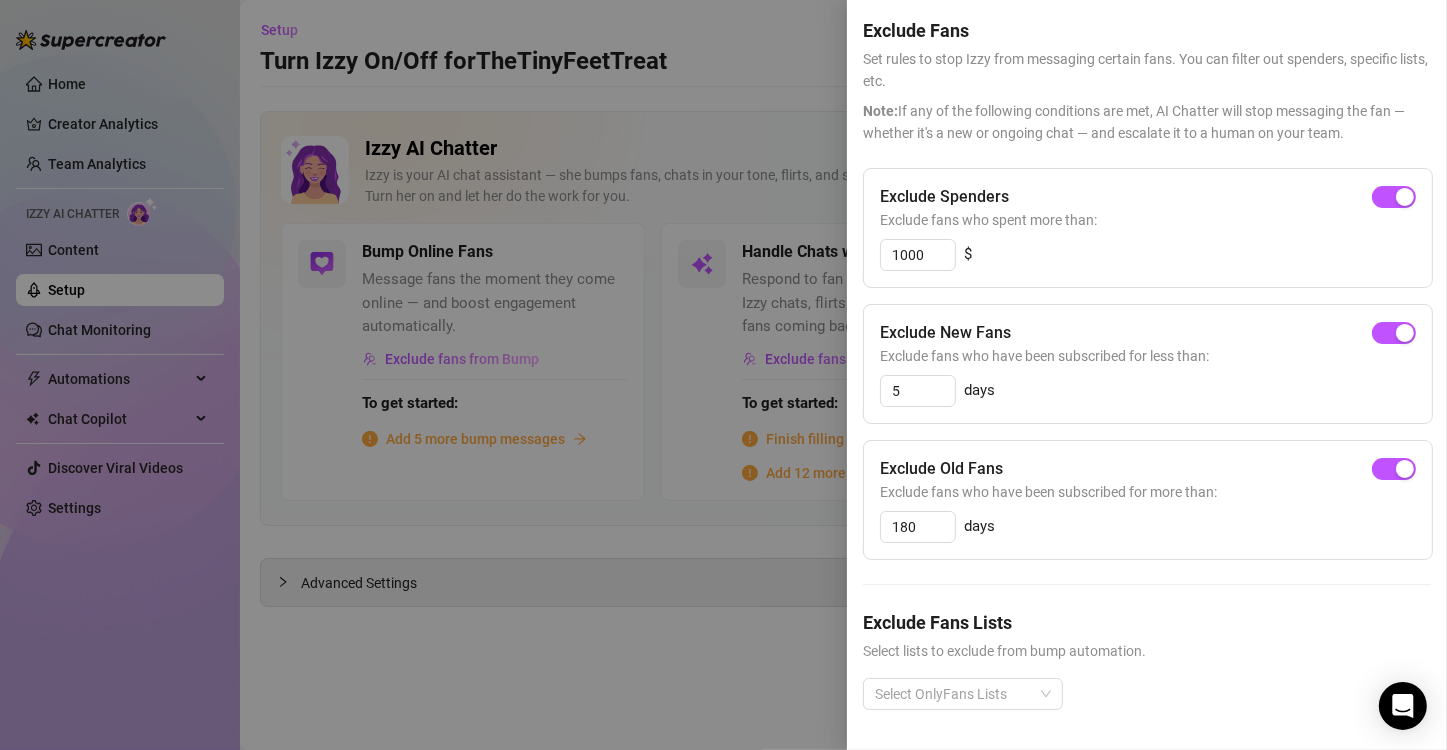 scroll, scrollTop: 87, scrollLeft: 0, axis: vertical 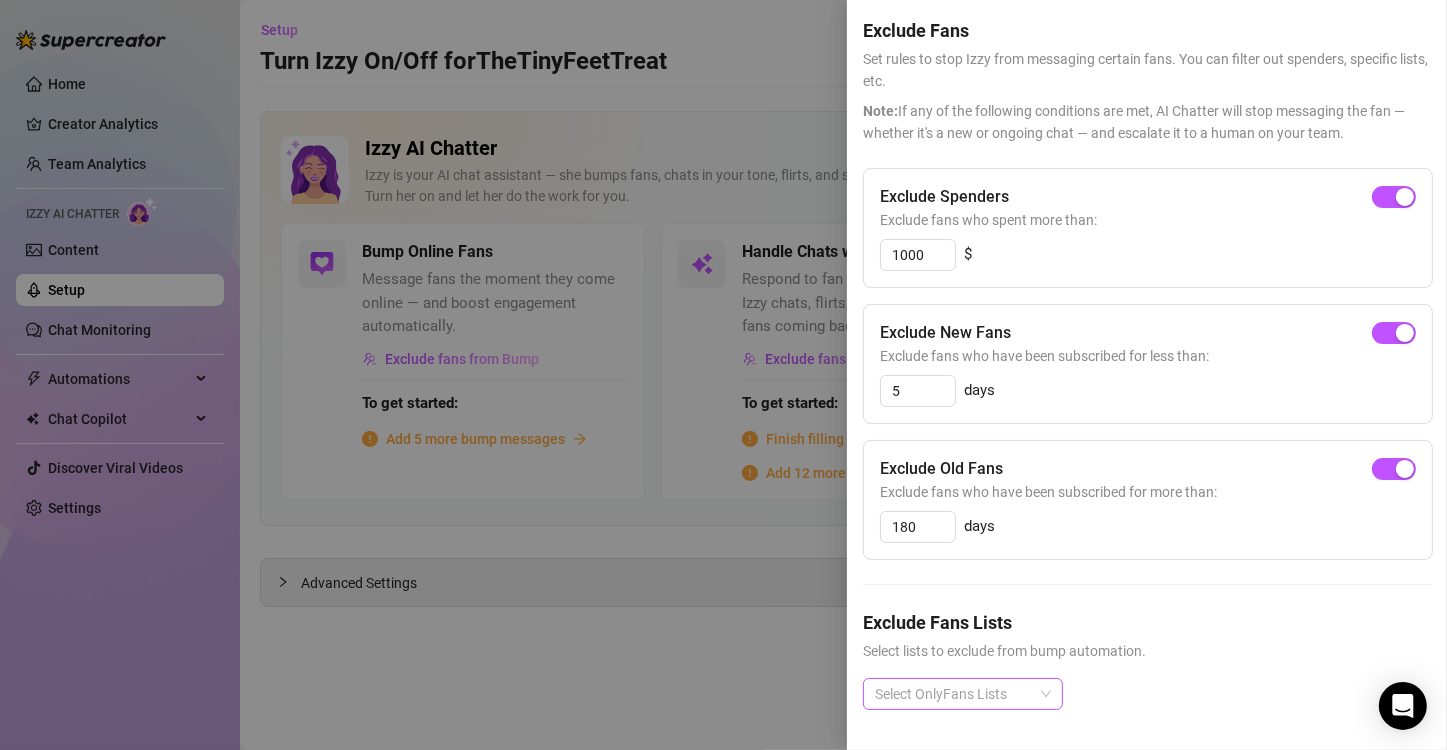 click at bounding box center (952, 694) 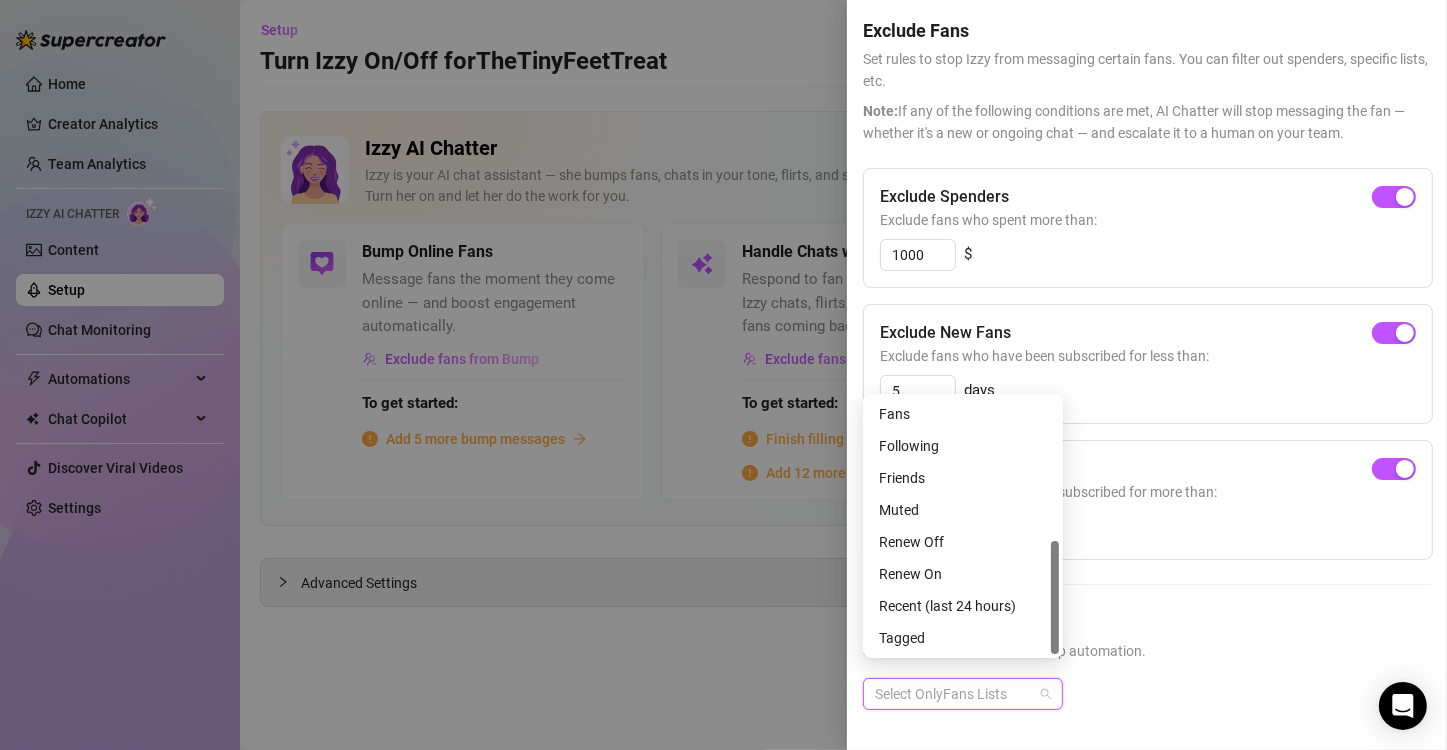 scroll, scrollTop: 320, scrollLeft: 0, axis: vertical 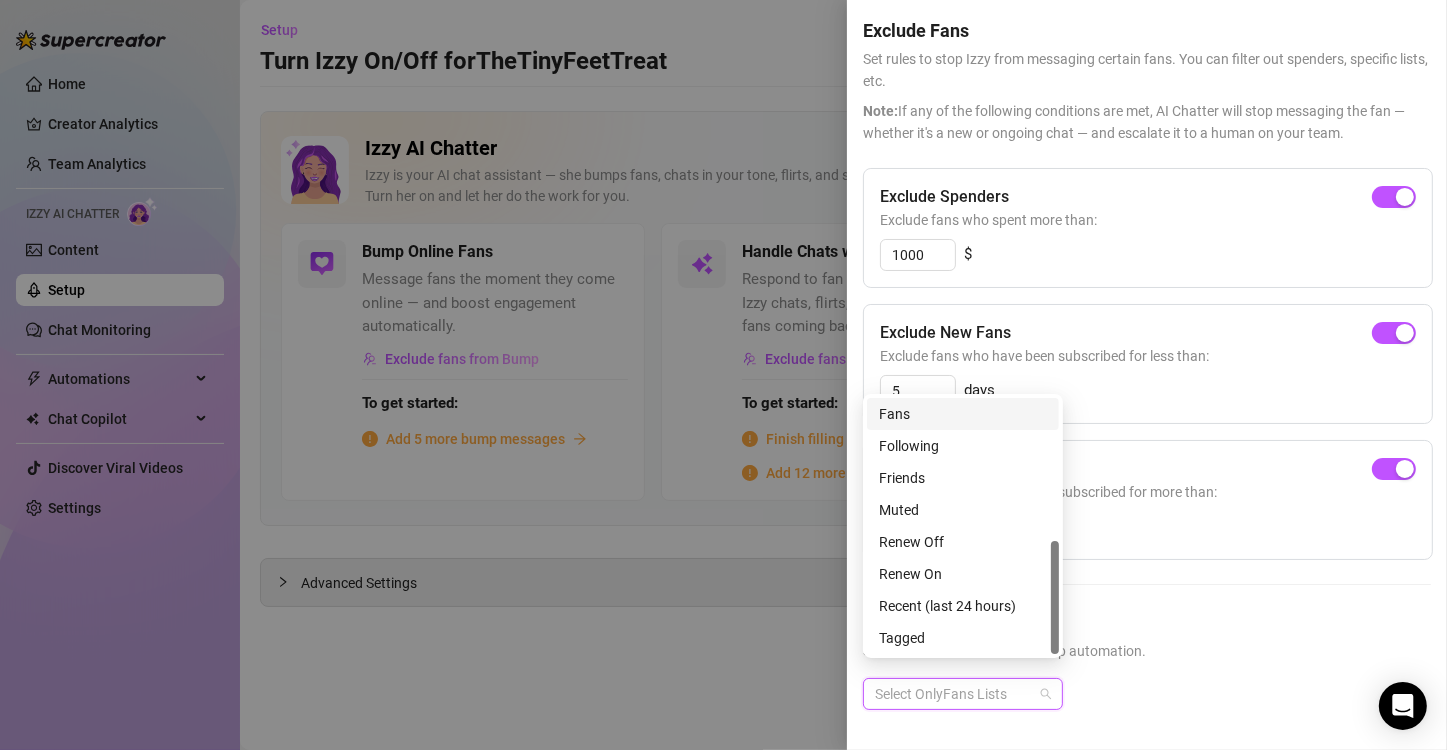 click on "Fans" at bounding box center [963, 414] 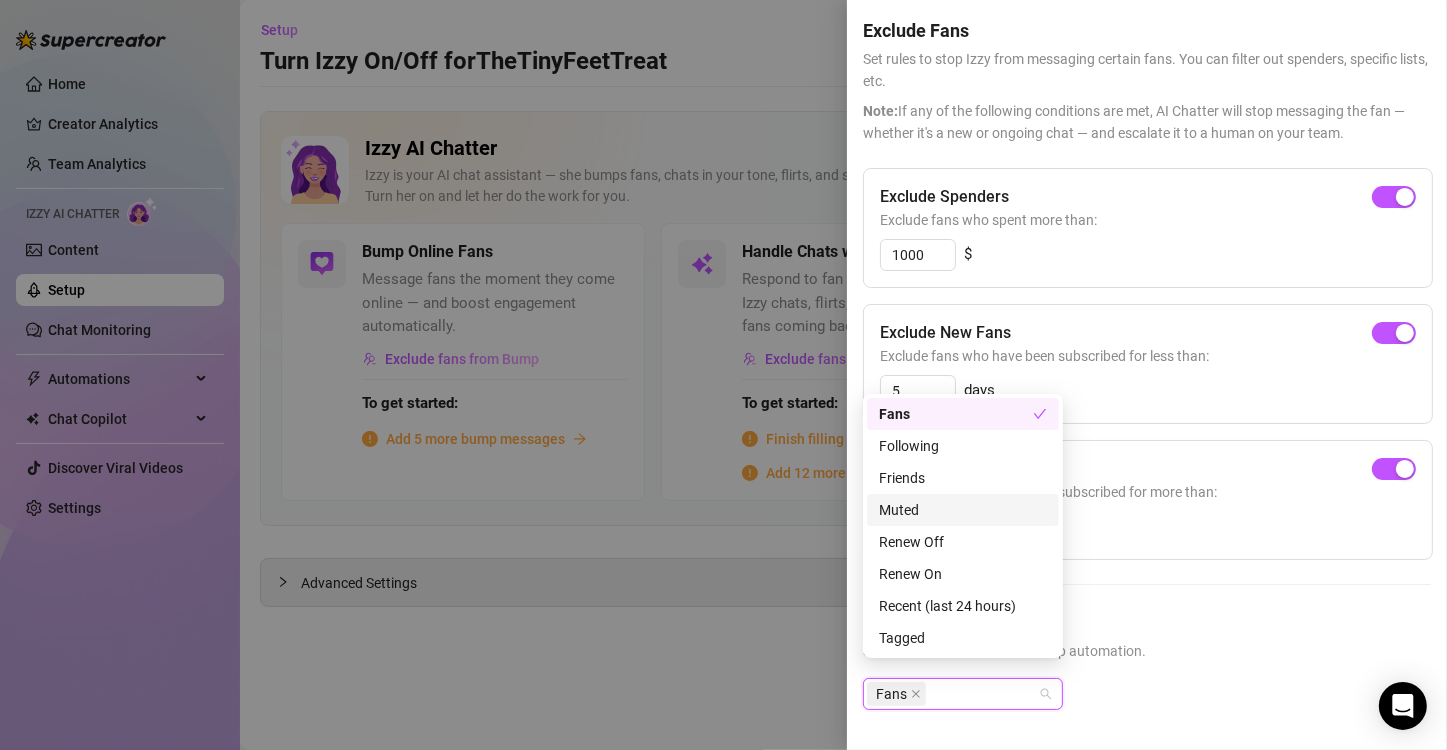 click on "Select lists to exclude from bump automation." at bounding box center [1147, 651] 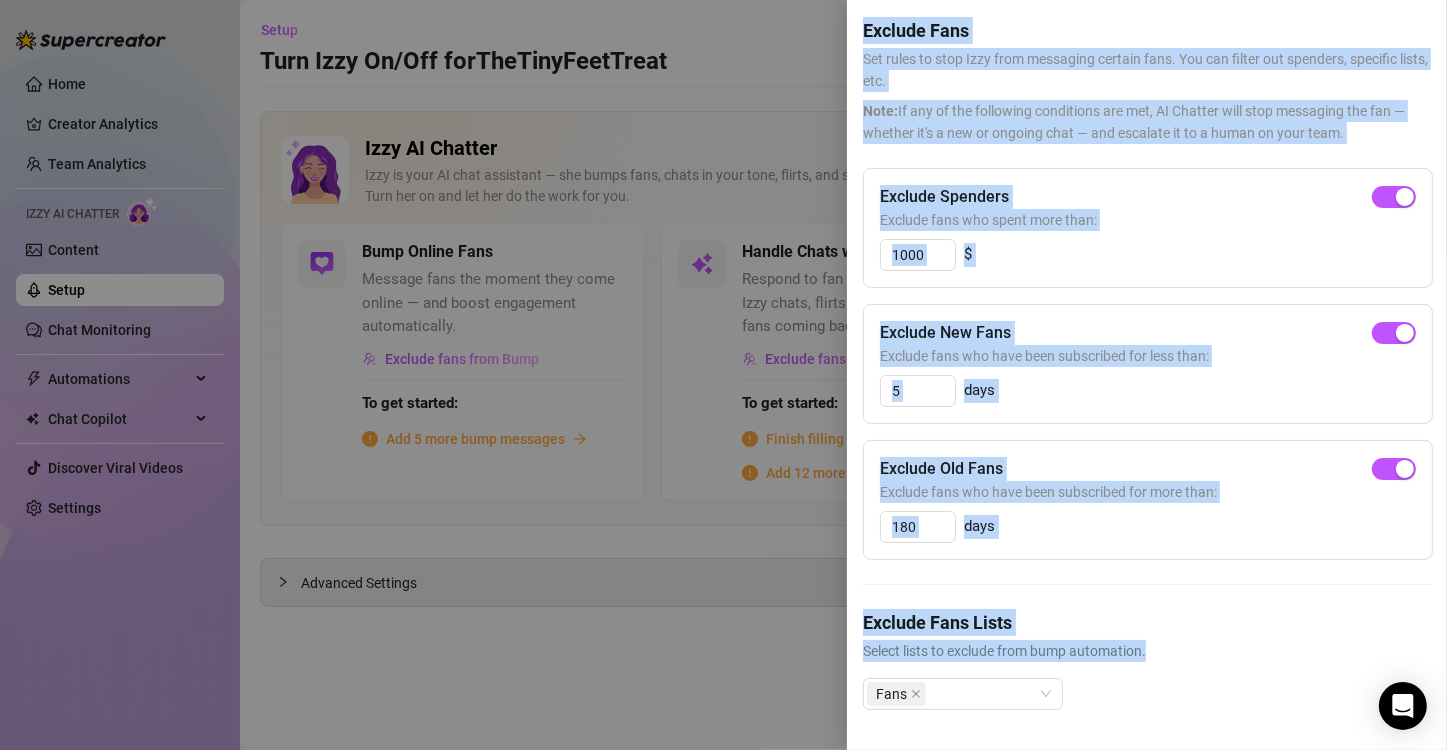drag, startPoint x: 1323, startPoint y: 641, endPoint x: 1368, endPoint y: 751, distance: 118.84864 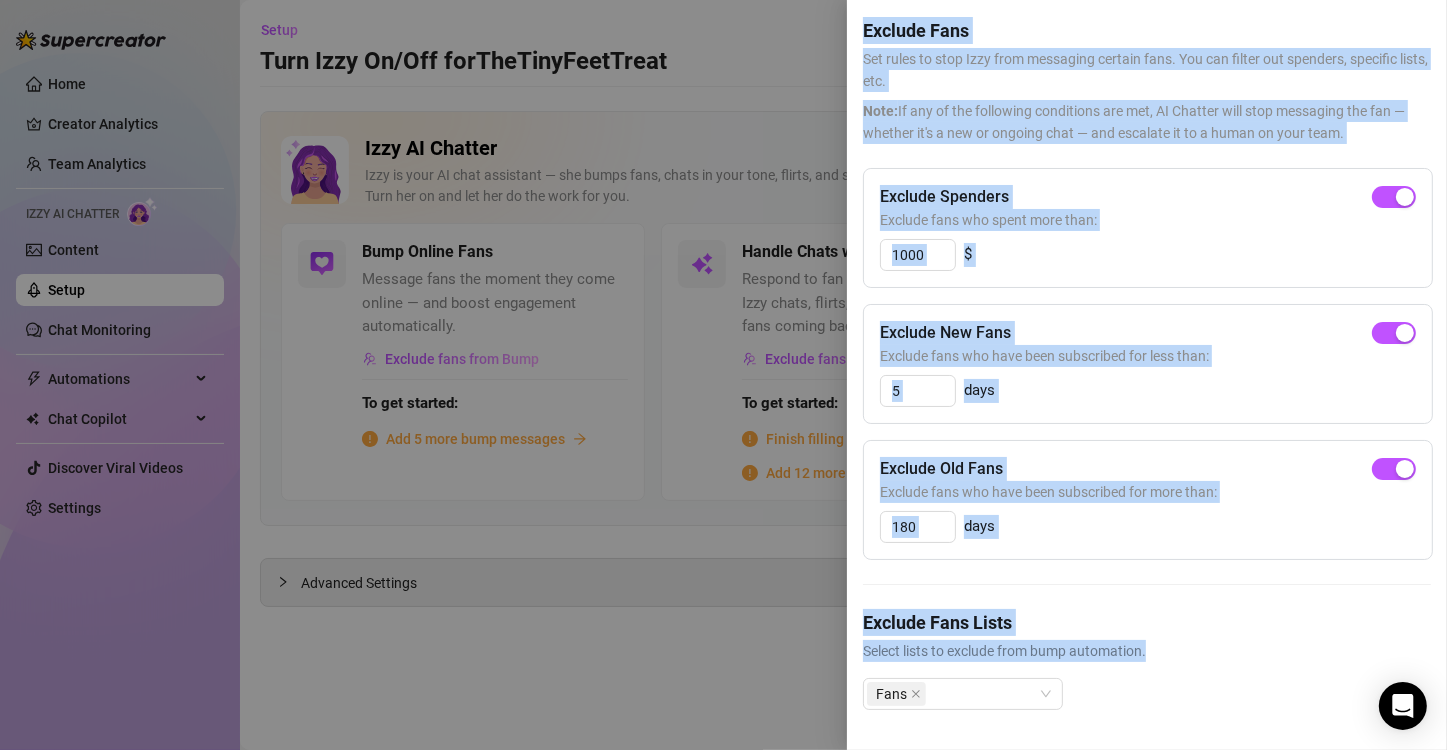 click on "Select lists to exclude from bump automation." at bounding box center (1147, 651) 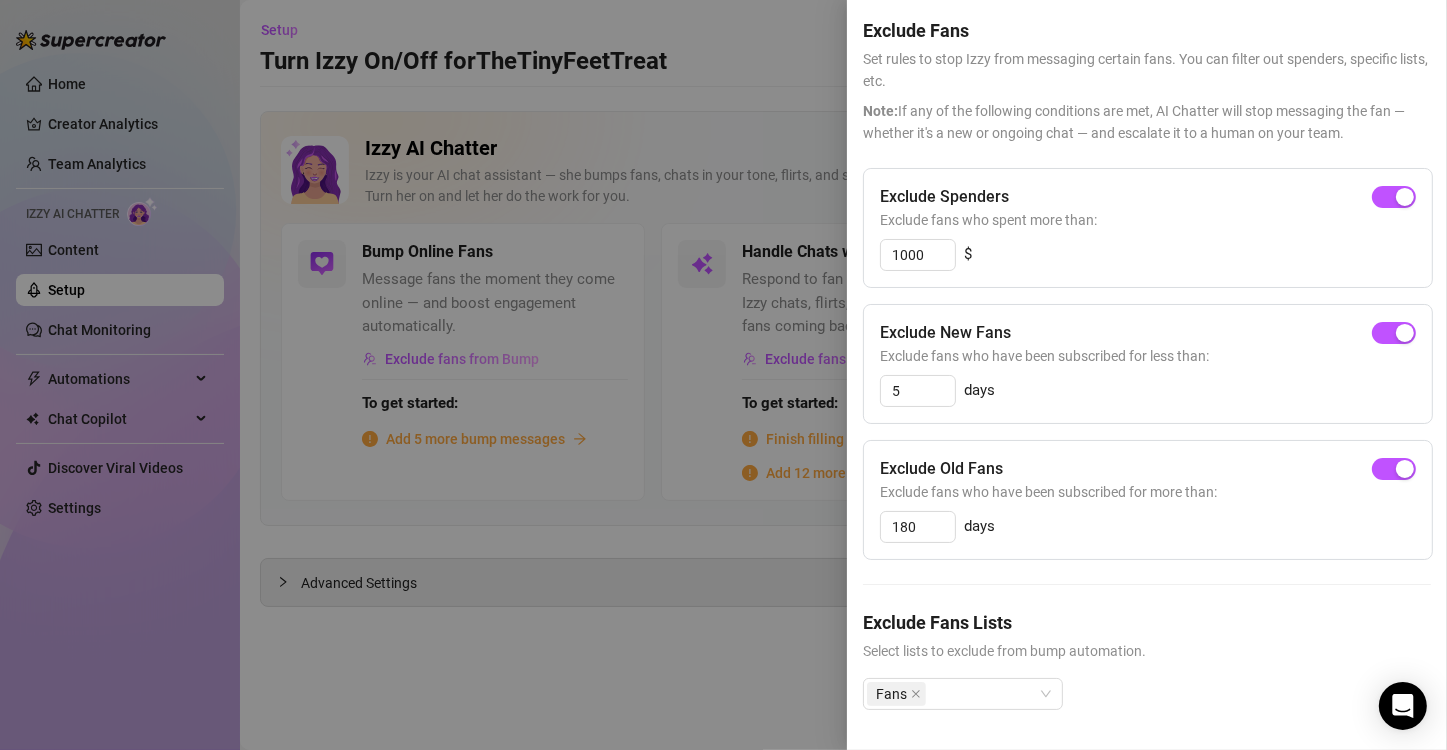click at bounding box center (723, 375) 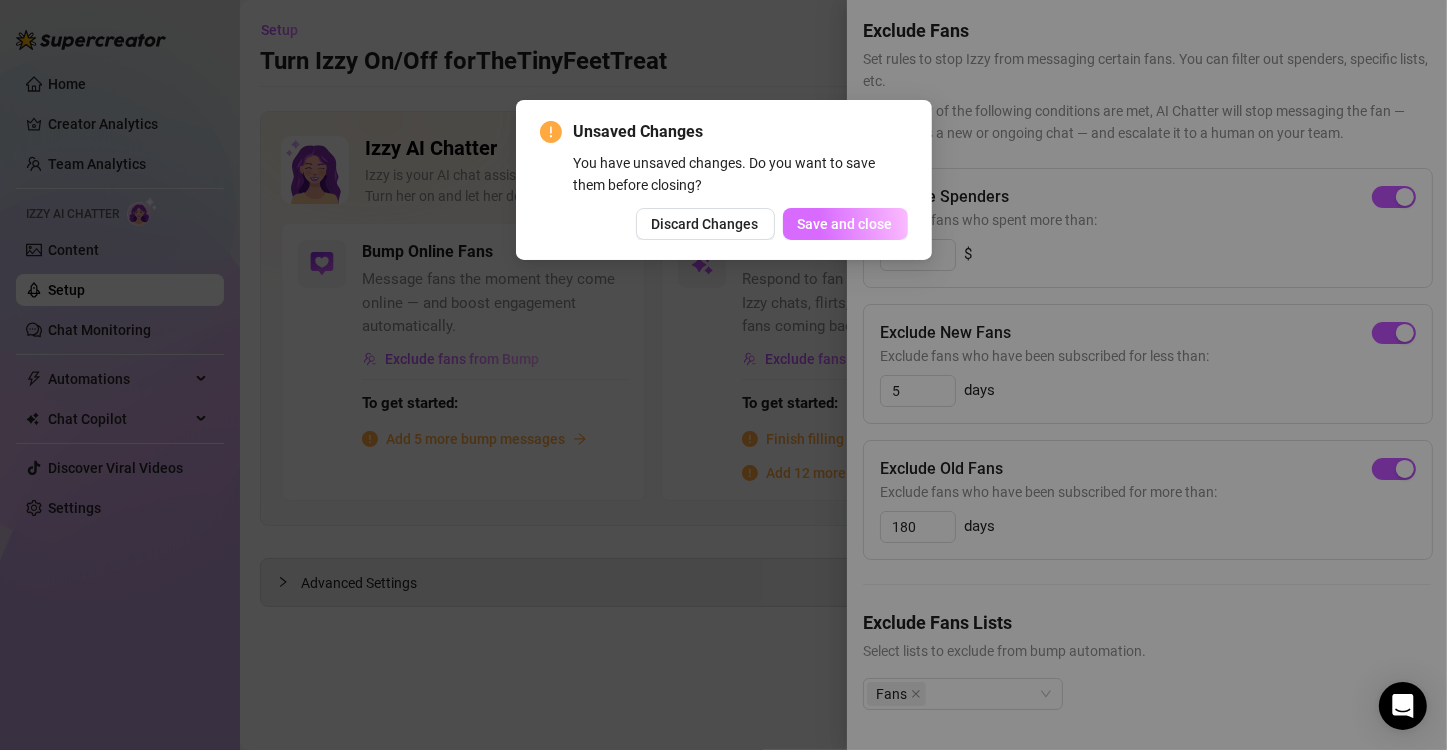 click on "Save and close" at bounding box center (845, 224) 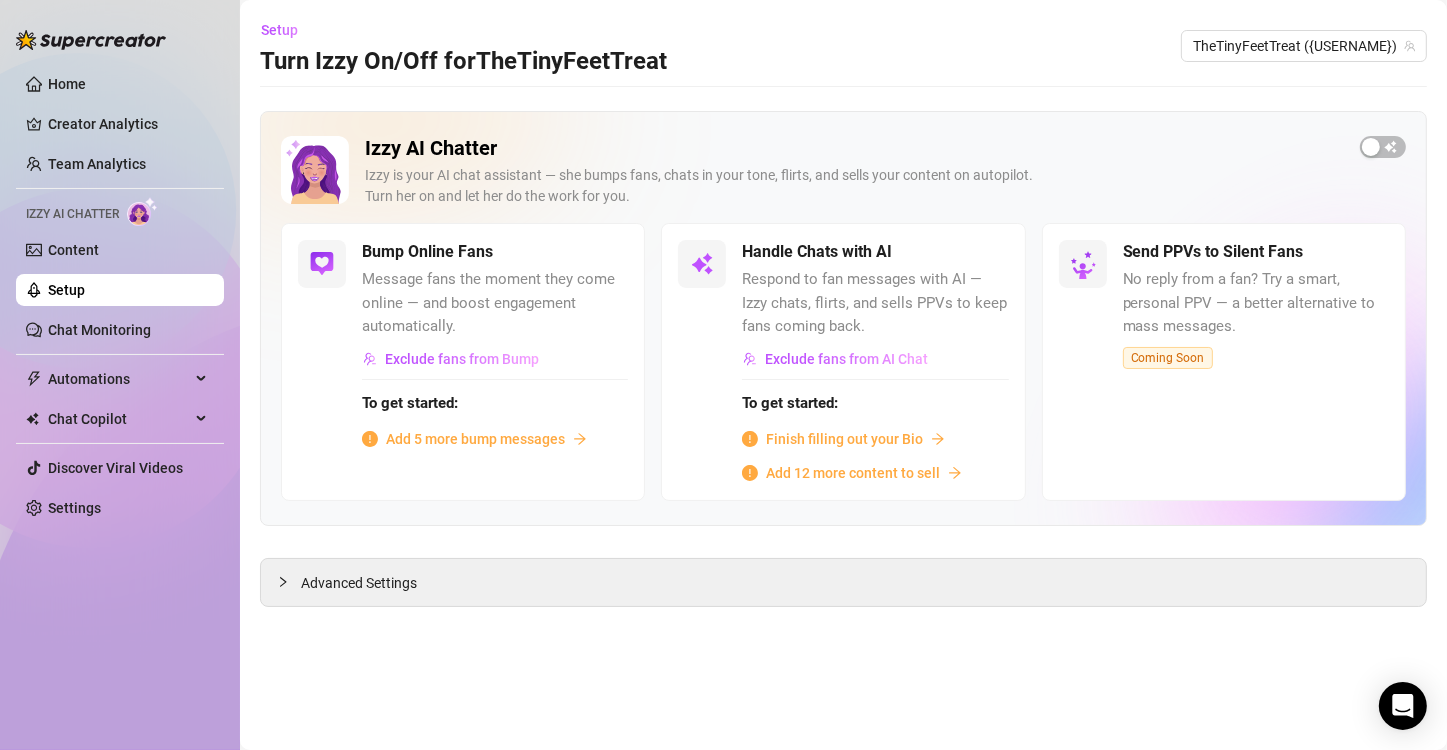 click on "Add 5 more bump messages" at bounding box center (475, 439) 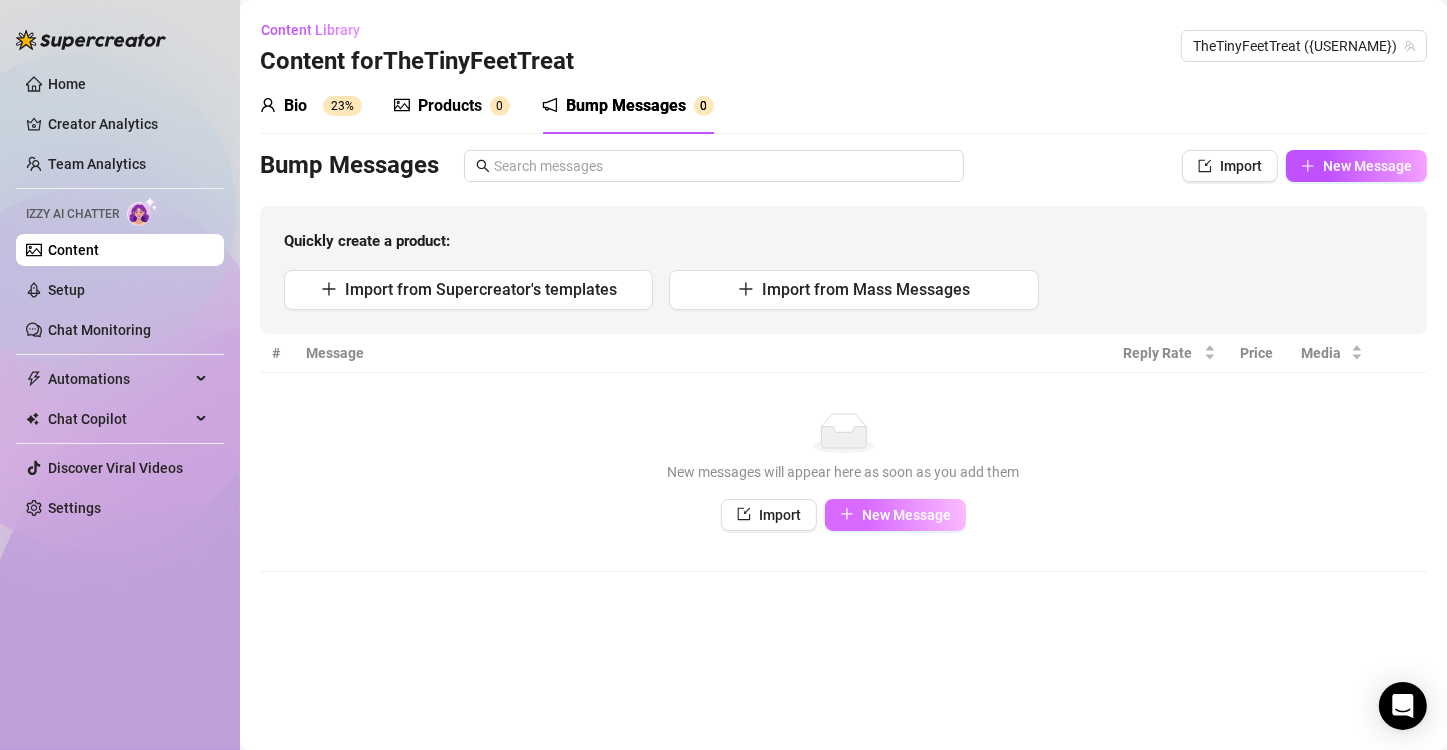 click on "New Message" at bounding box center [906, 515] 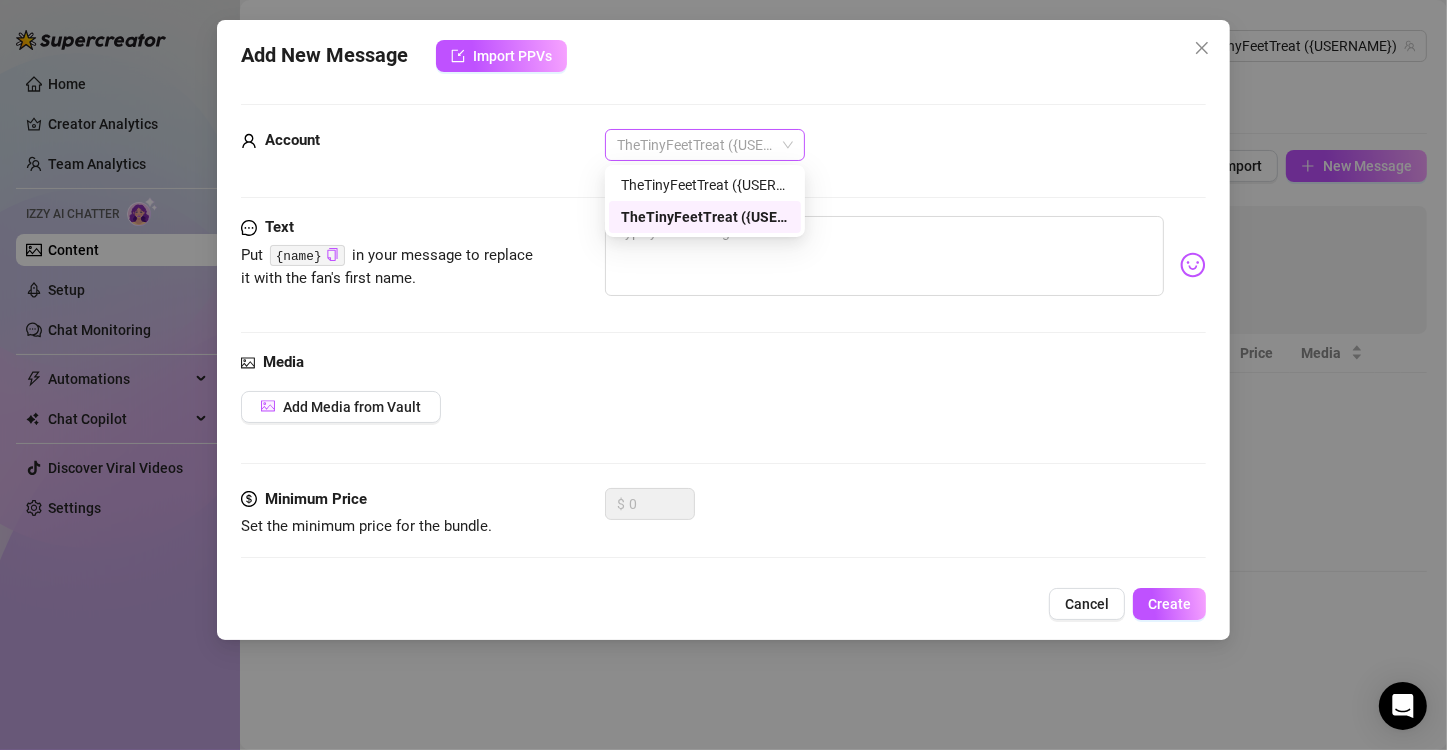 click on "TheTinyFeetTreat ({USERNAME})" at bounding box center [705, 145] 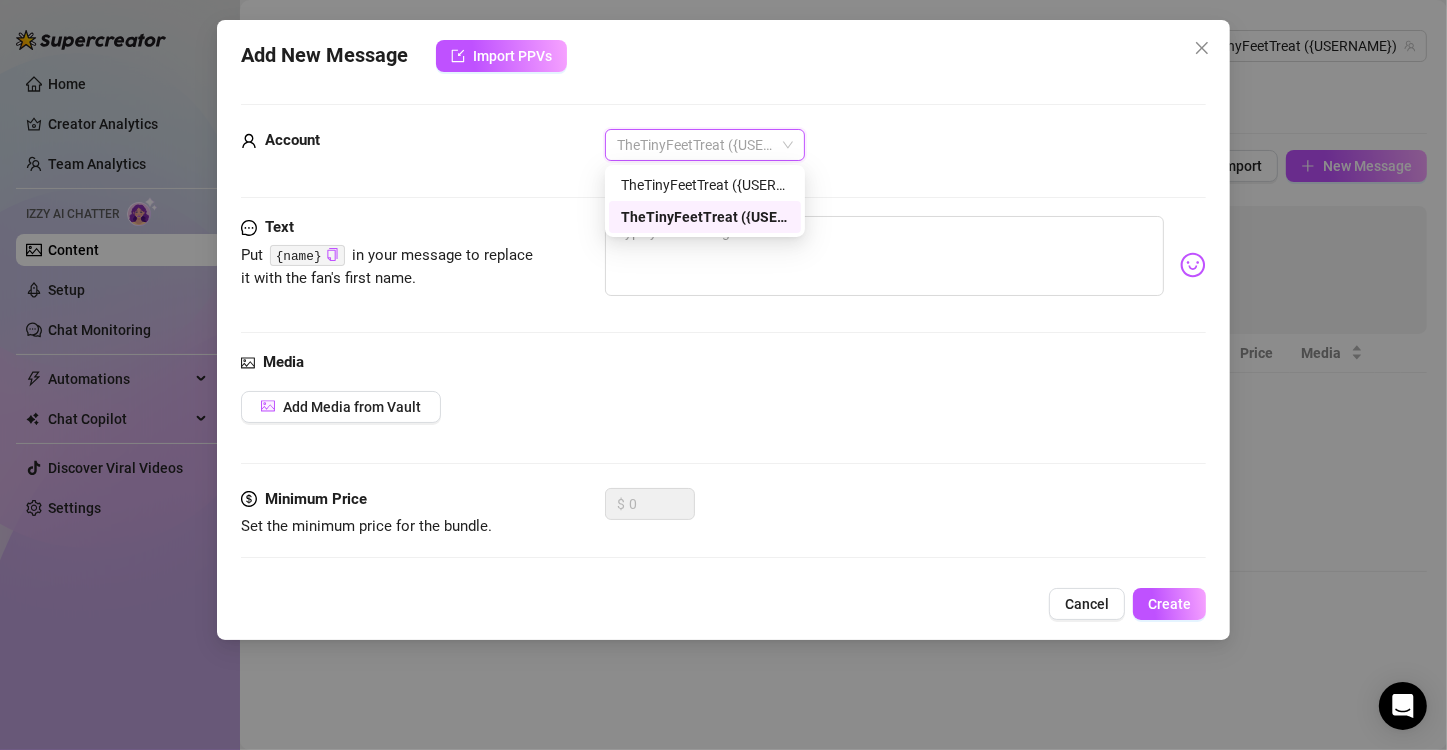 click on "TheTinyFeetTreat ({USERNAME})" at bounding box center (705, 145) 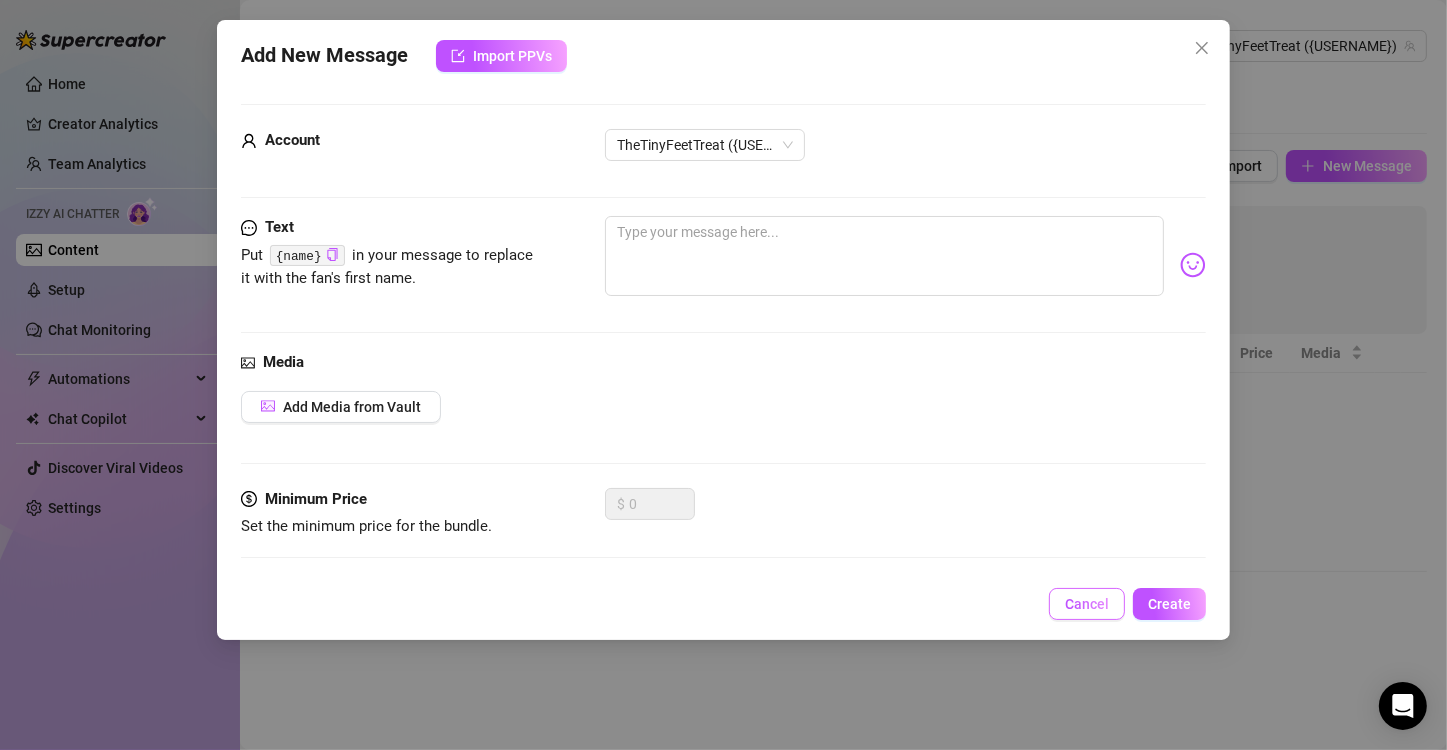 click on "Cancel" at bounding box center [1087, 604] 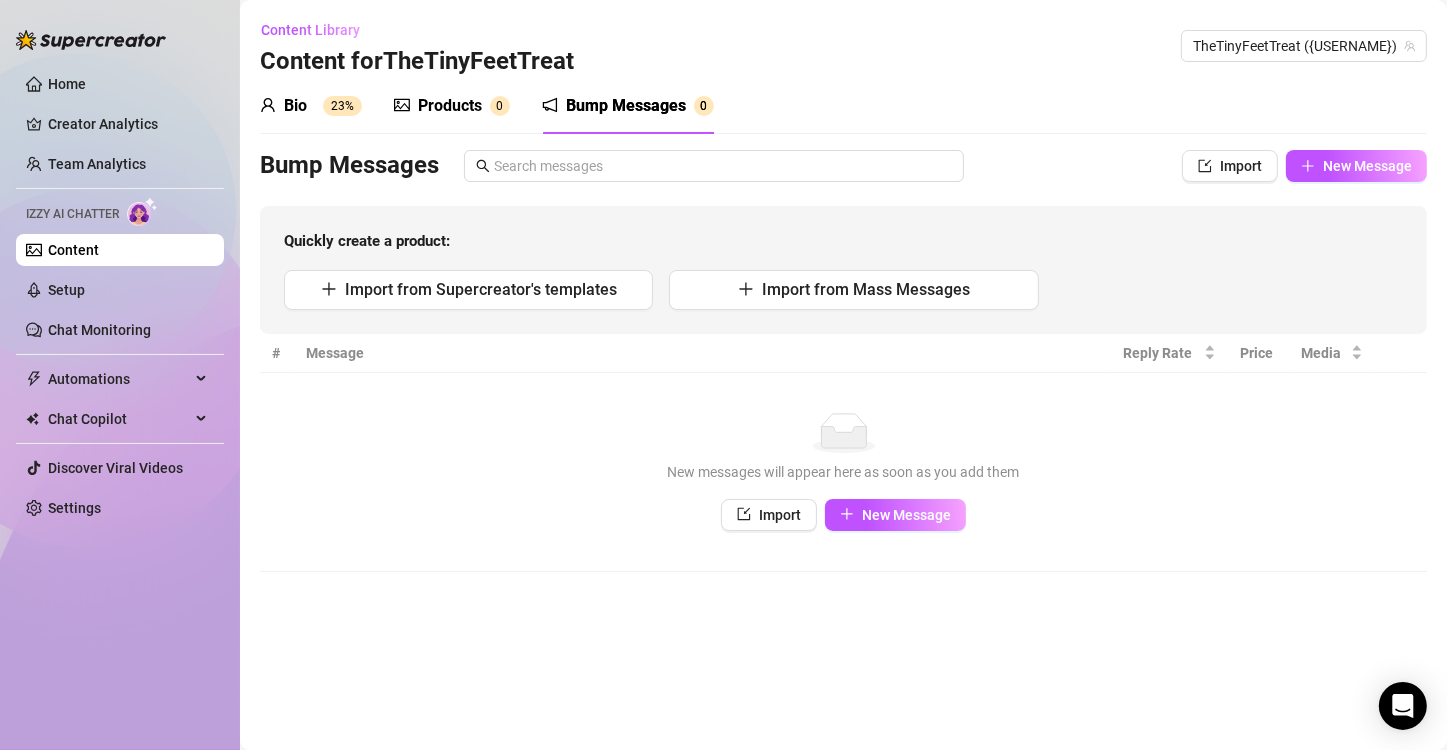 click on "Bio   23%" at bounding box center [311, 106] 